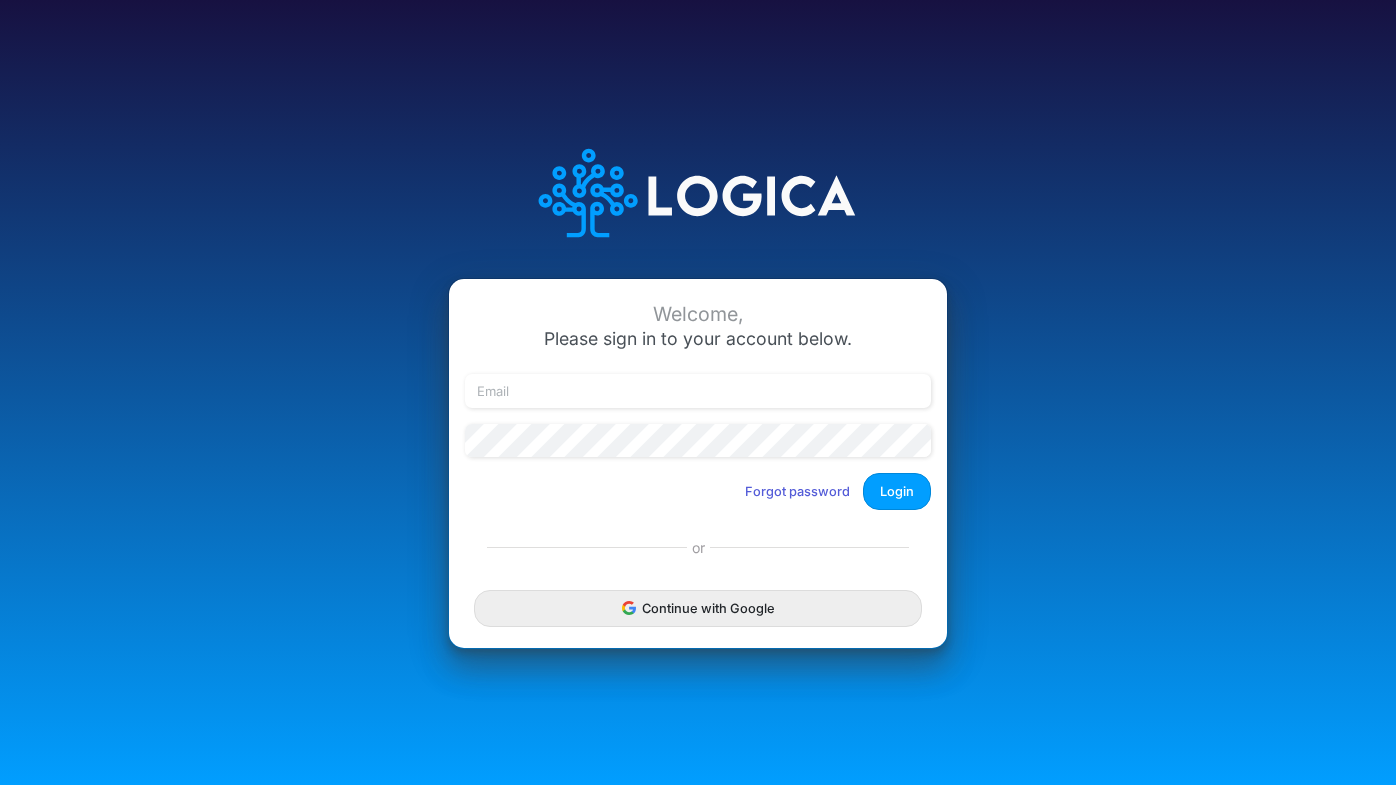 scroll, scrollTop: 0, scrollLeft: 0, axis: both 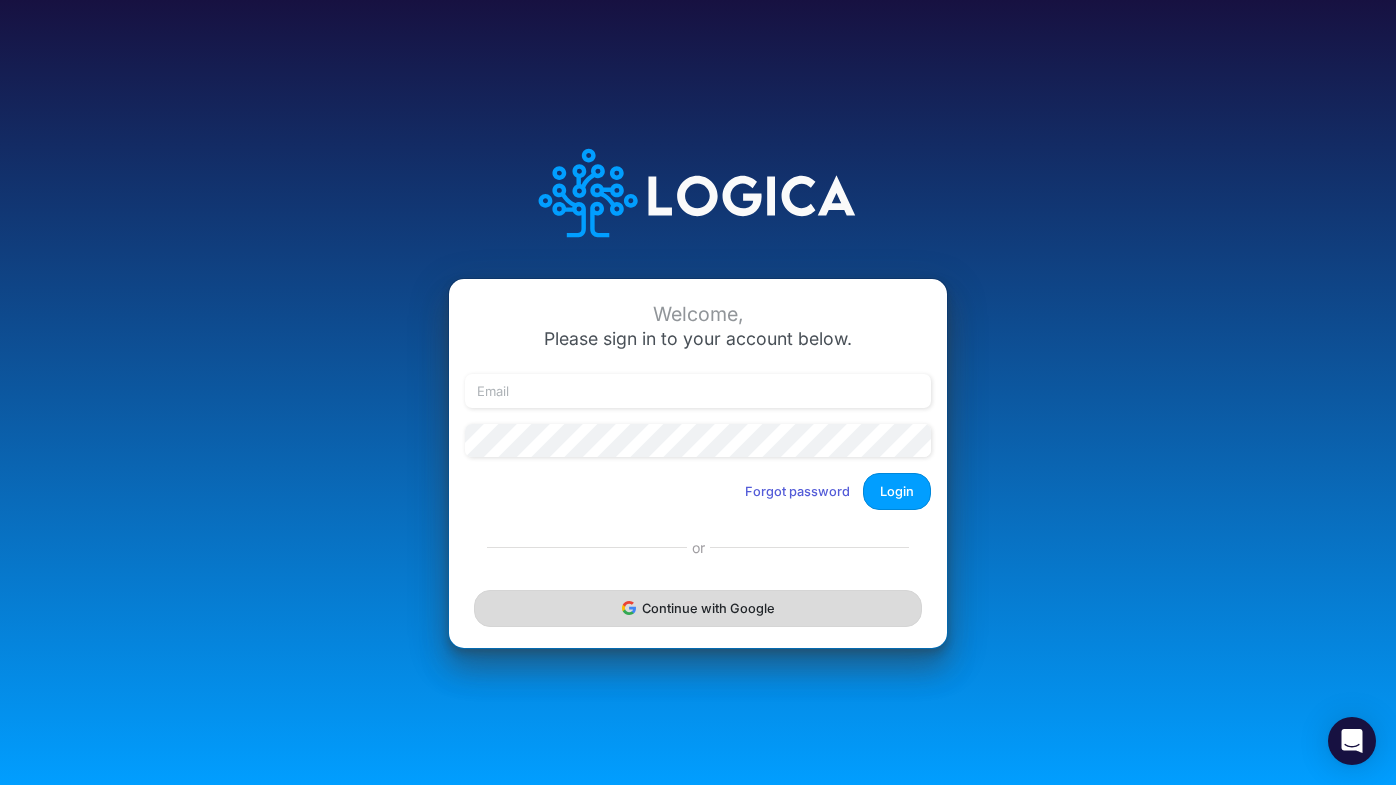 click on "Continue with Google" at bounding box center [698, 608] 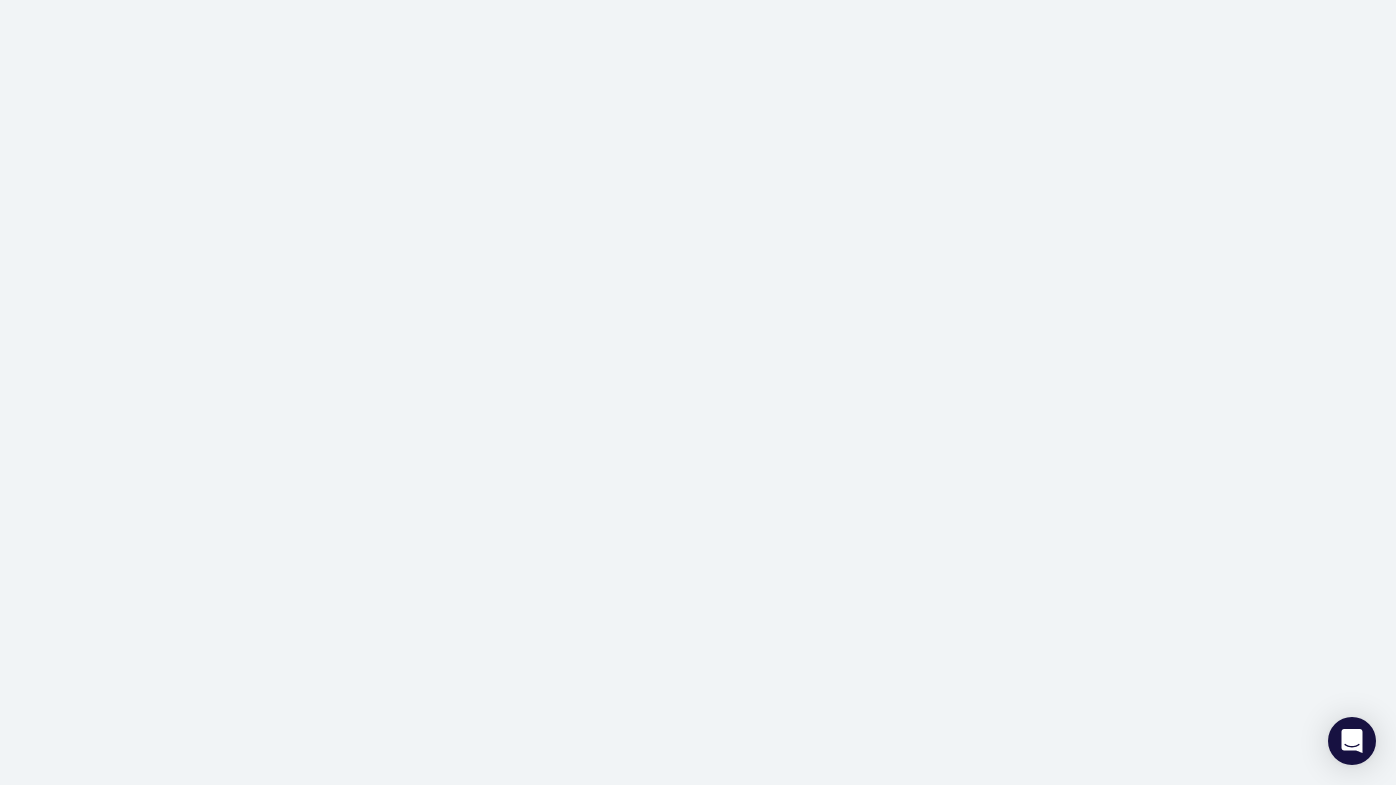 scroll, scrollTop: 0, scrollLeft: 0, axis: both 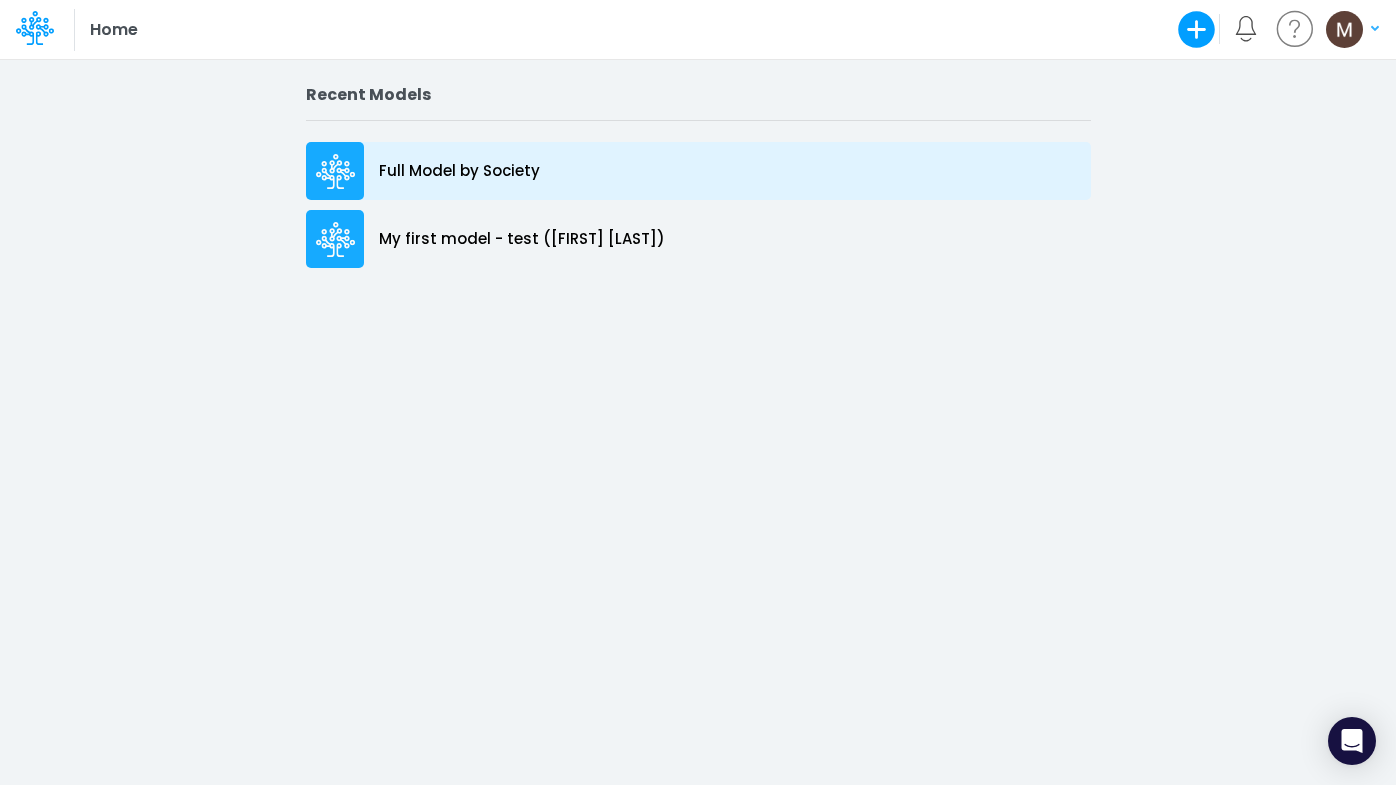 click on "Full Model by Society" at bounding box center [459, 171] 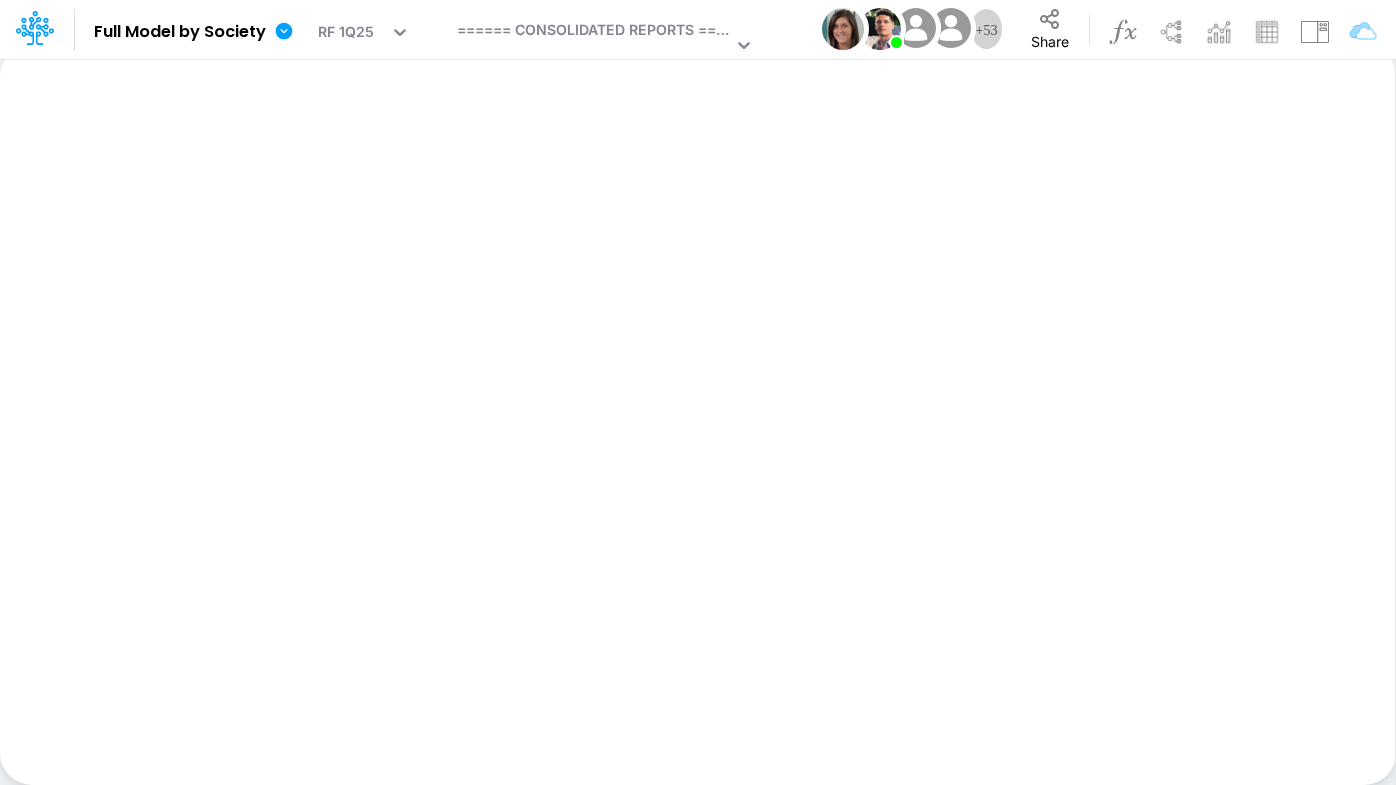 click on "Insert new     Conditional formatting     Paste Cut Copy AutoFill Ready 100% Sum: null Max: null Min: null Numerical Count: null Count: null Average: null" at bounding box center [697, 415] 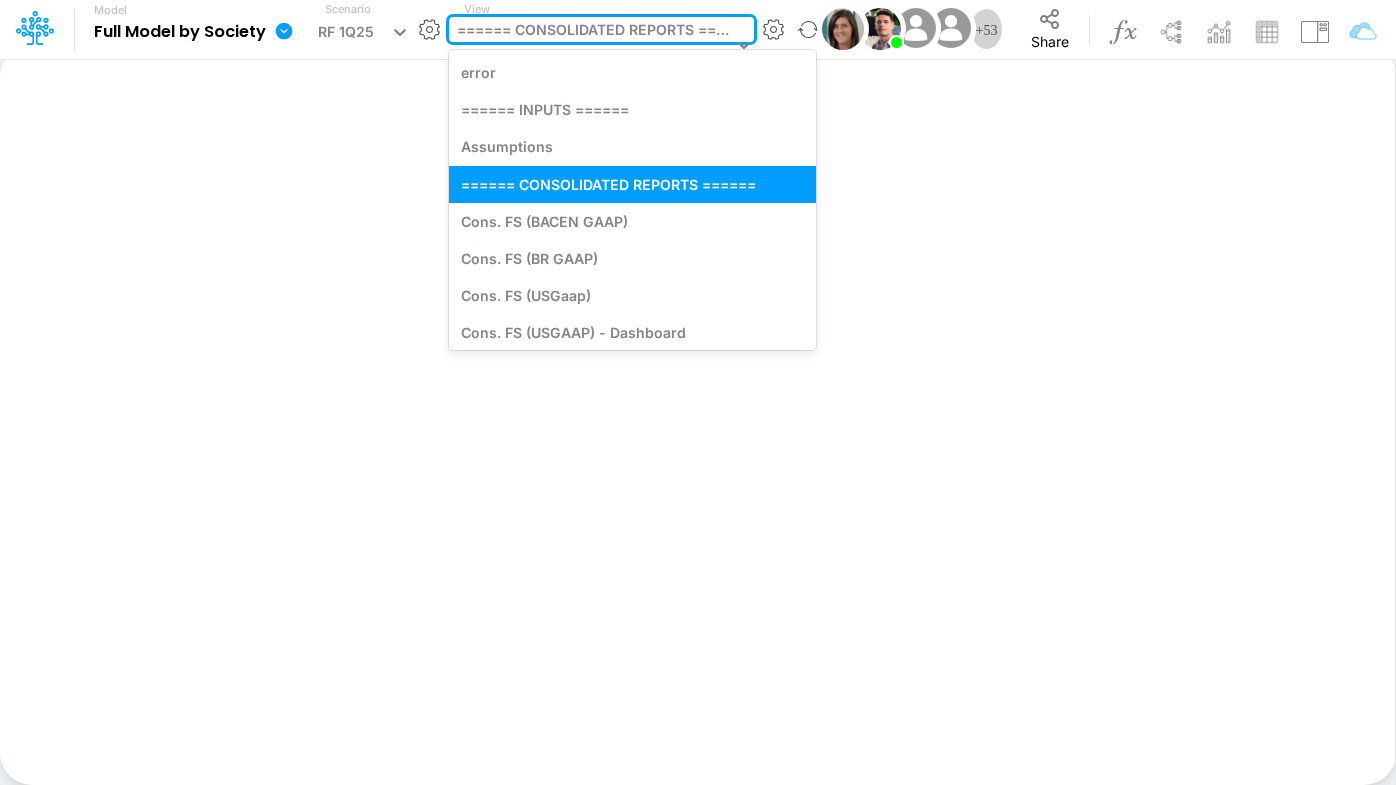 click at bounding box center (744, 45) 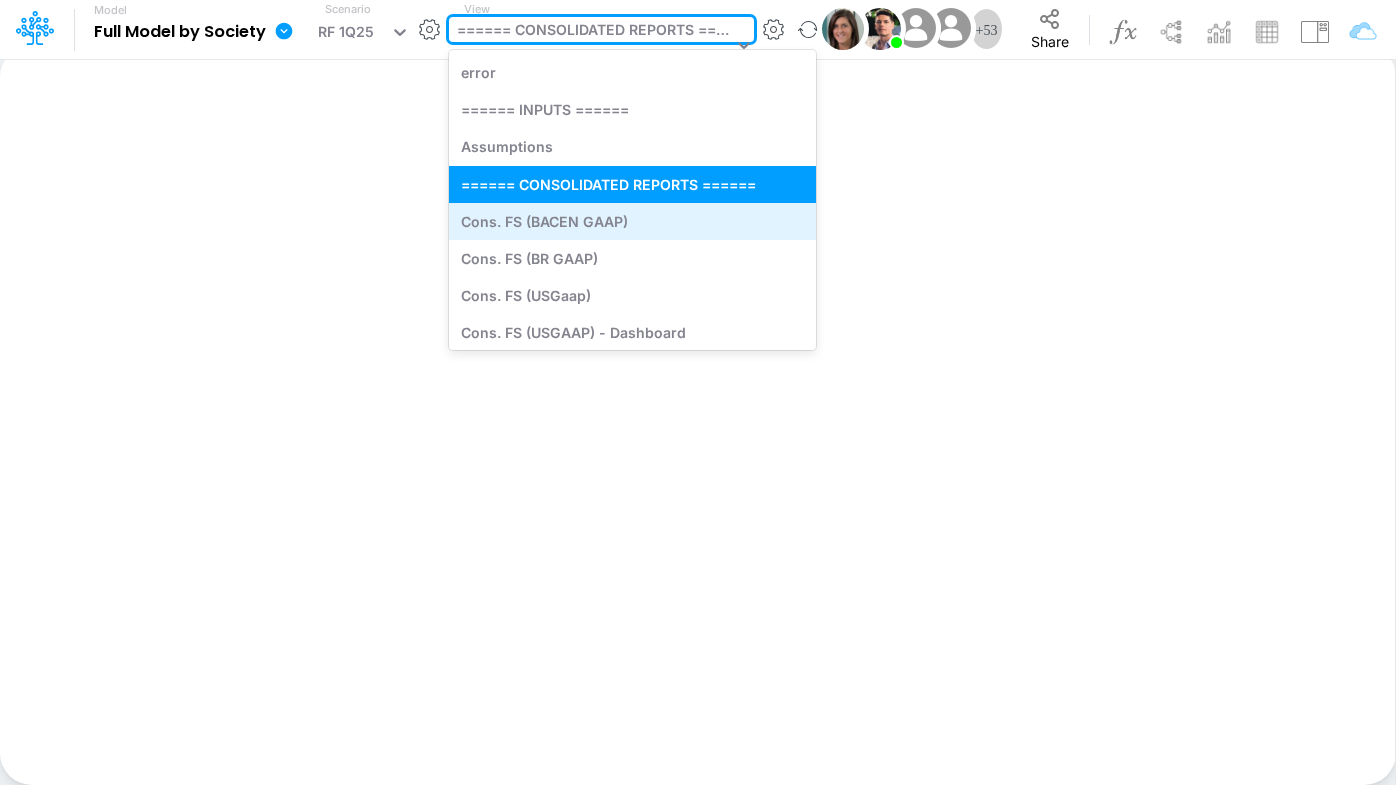click on "Cons. FS (BACEN GAAP)" at bounding box center (632, 221) 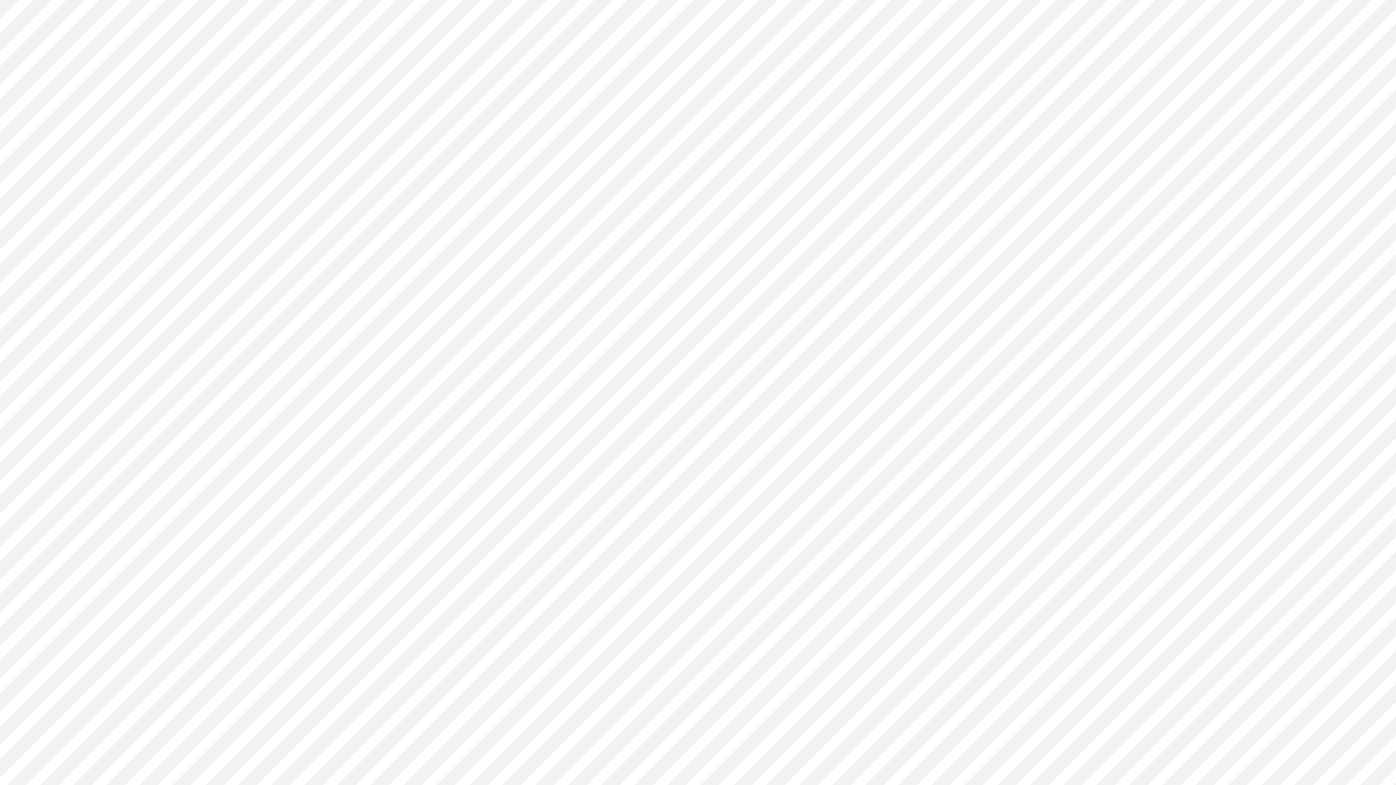 scroll, scrollTop: 0, scrollLeft: 0, axis: both 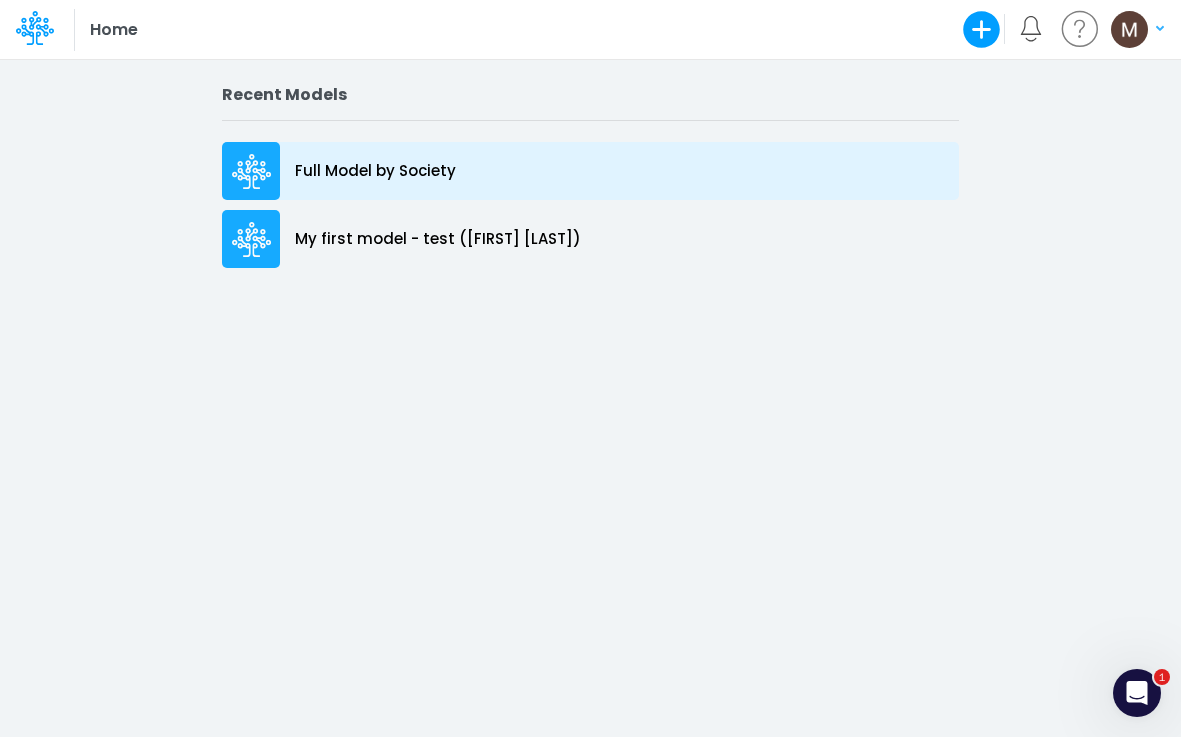 click on "Full Model by Society" at bounding box center (375, 171) 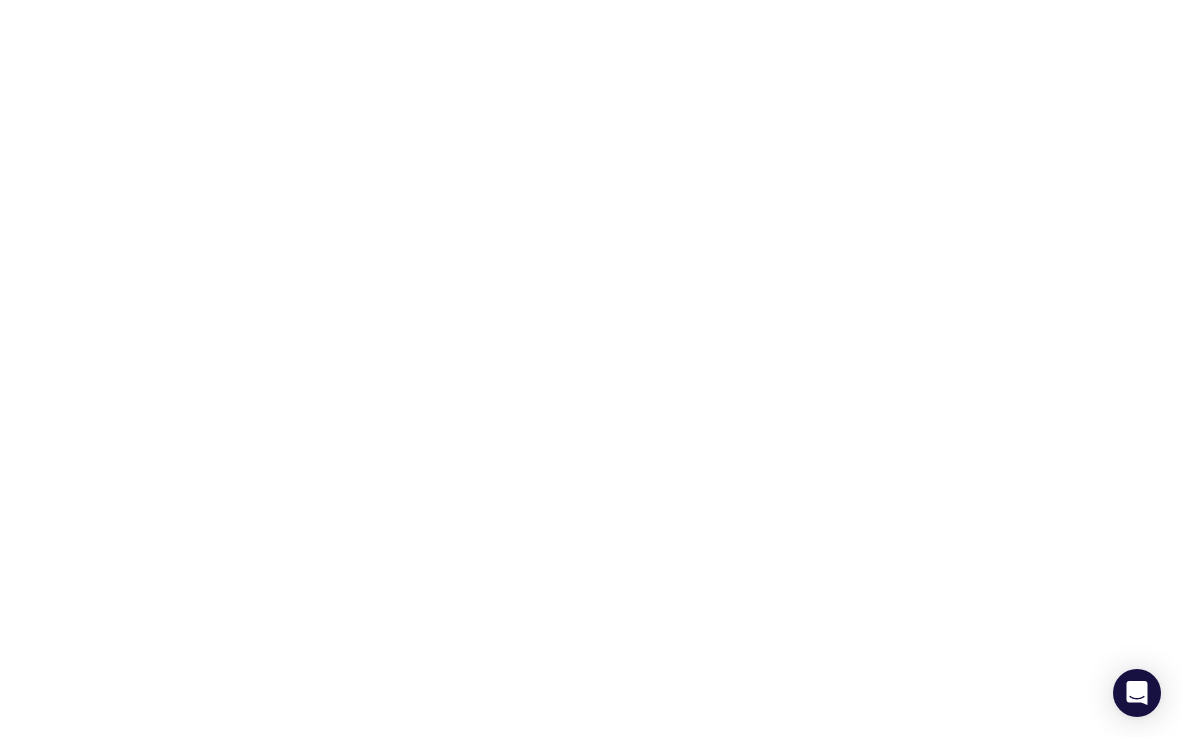 scroll, scrollTop: 0, scrollLeft: 0, axis: both 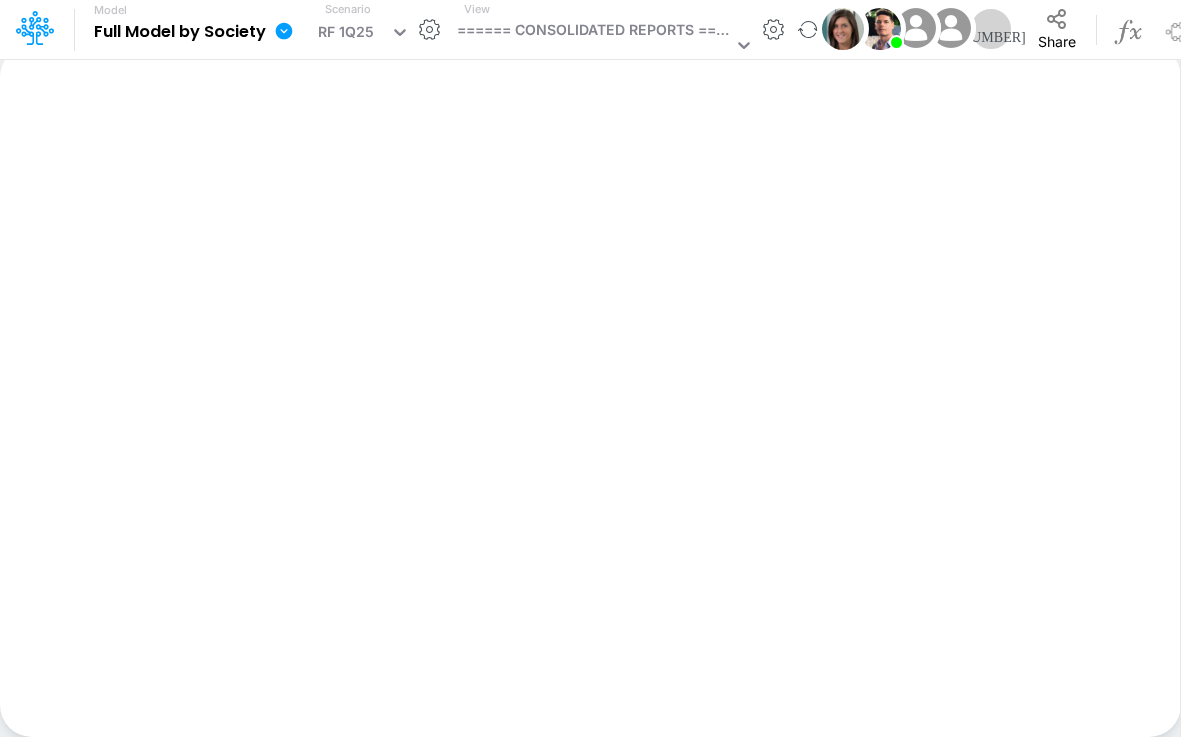 click at bounding box center [284, 31] 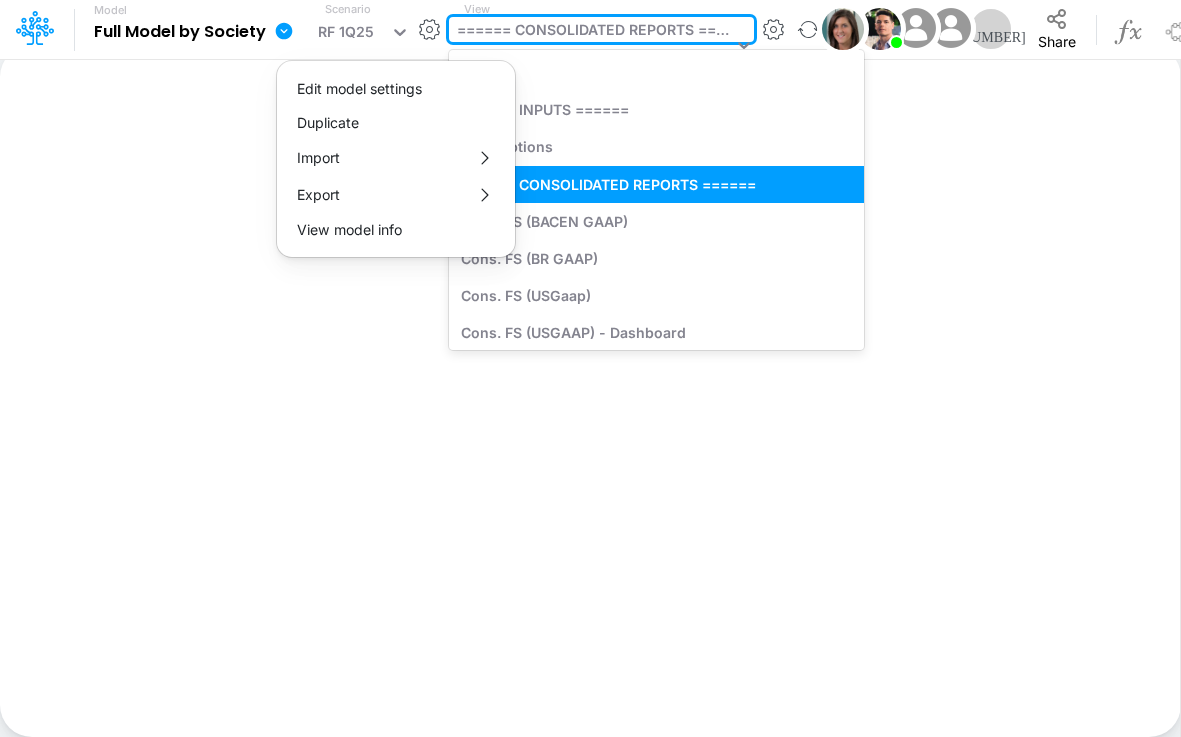 click on "====== CONSOLIDATED REPORTS ======" at bounding box center (594, 32) 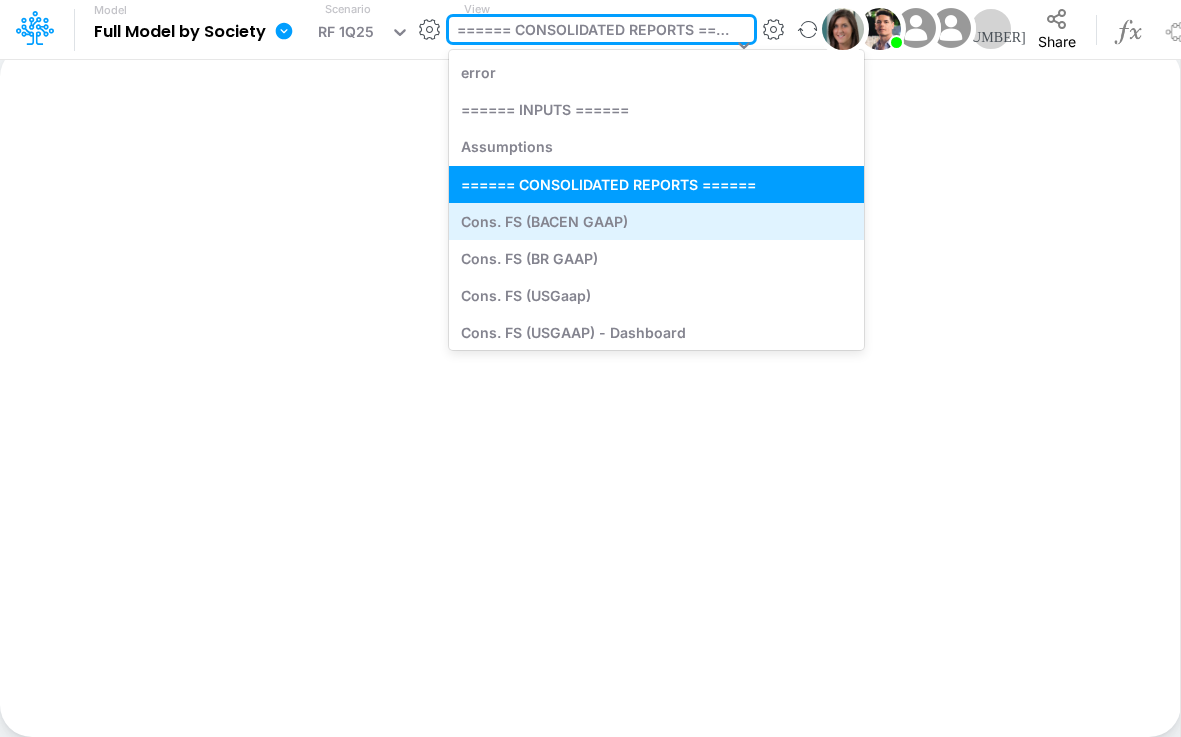 click on "Cons. FS (BACEN GAAP)" at bounding box center (632, 221) 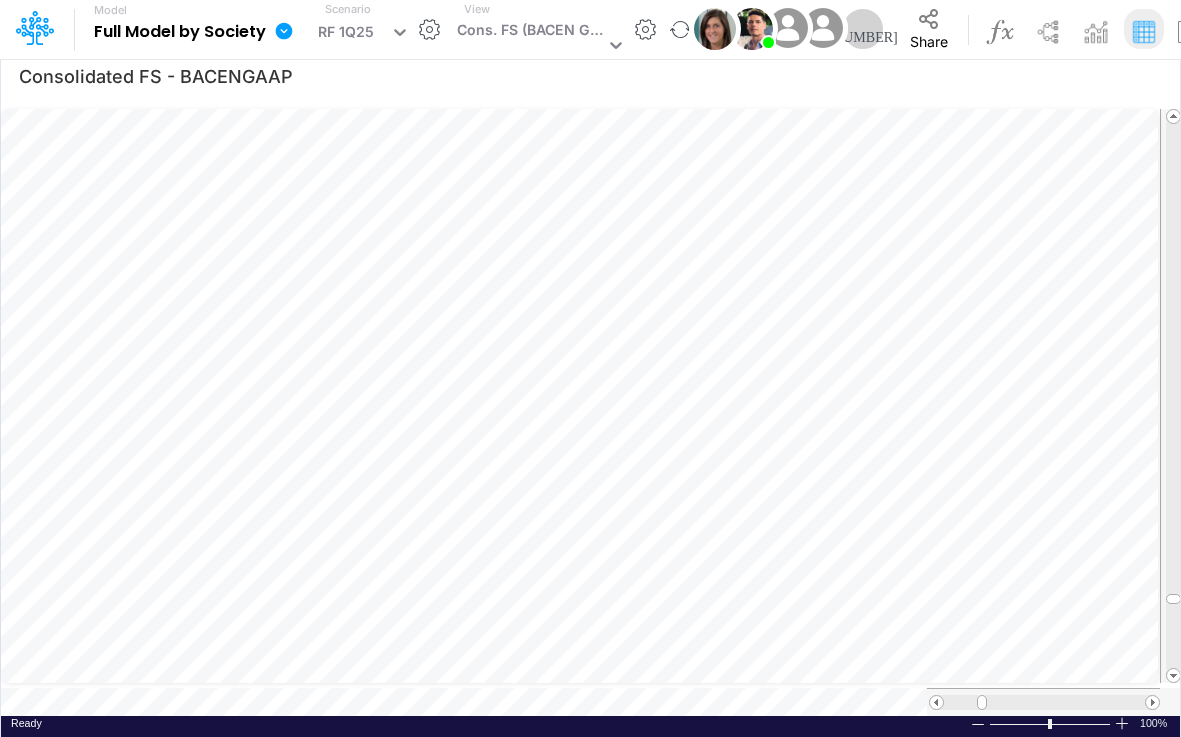 scroll, scrollTop: 10, scrollLeft: 2, axis: both 